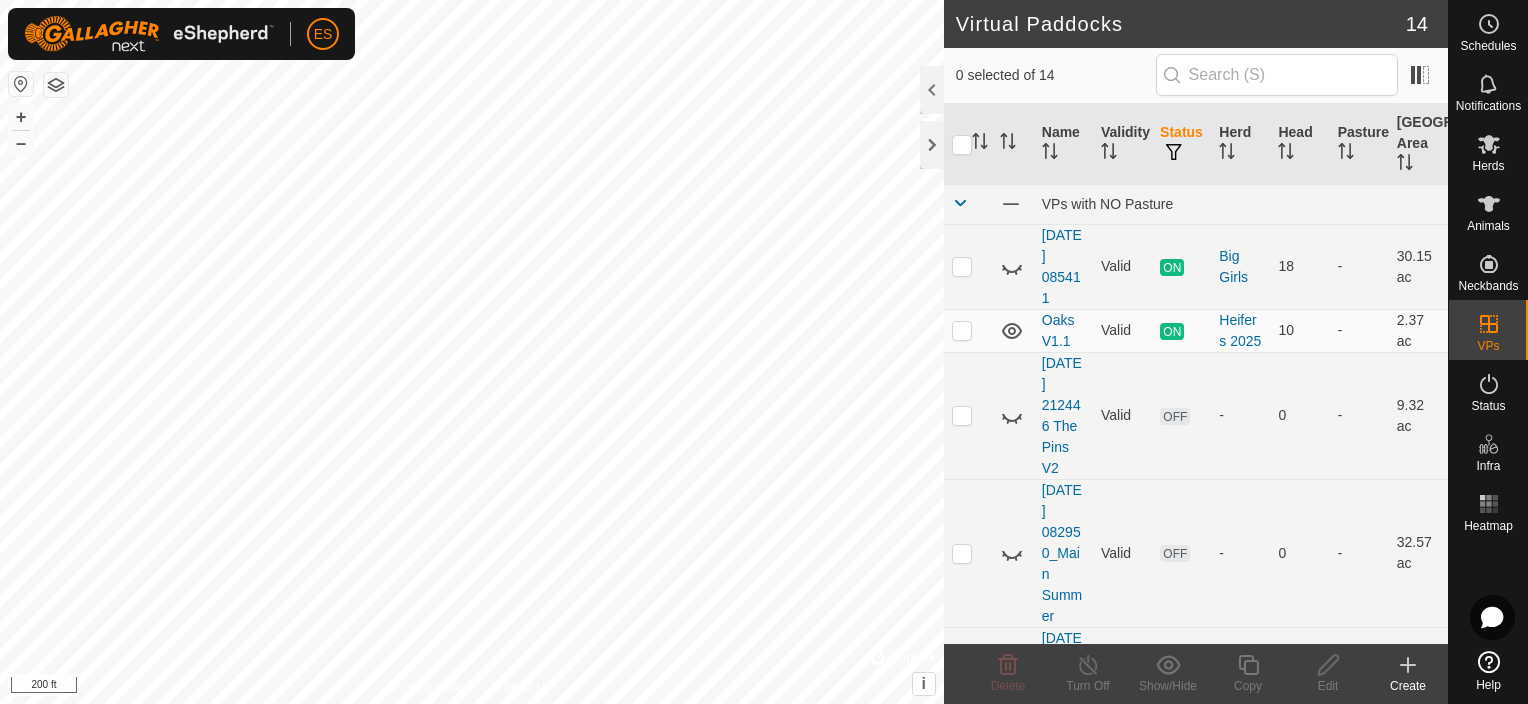 scroll, scrollTop: 0, scrollLeft: 0, axis: both 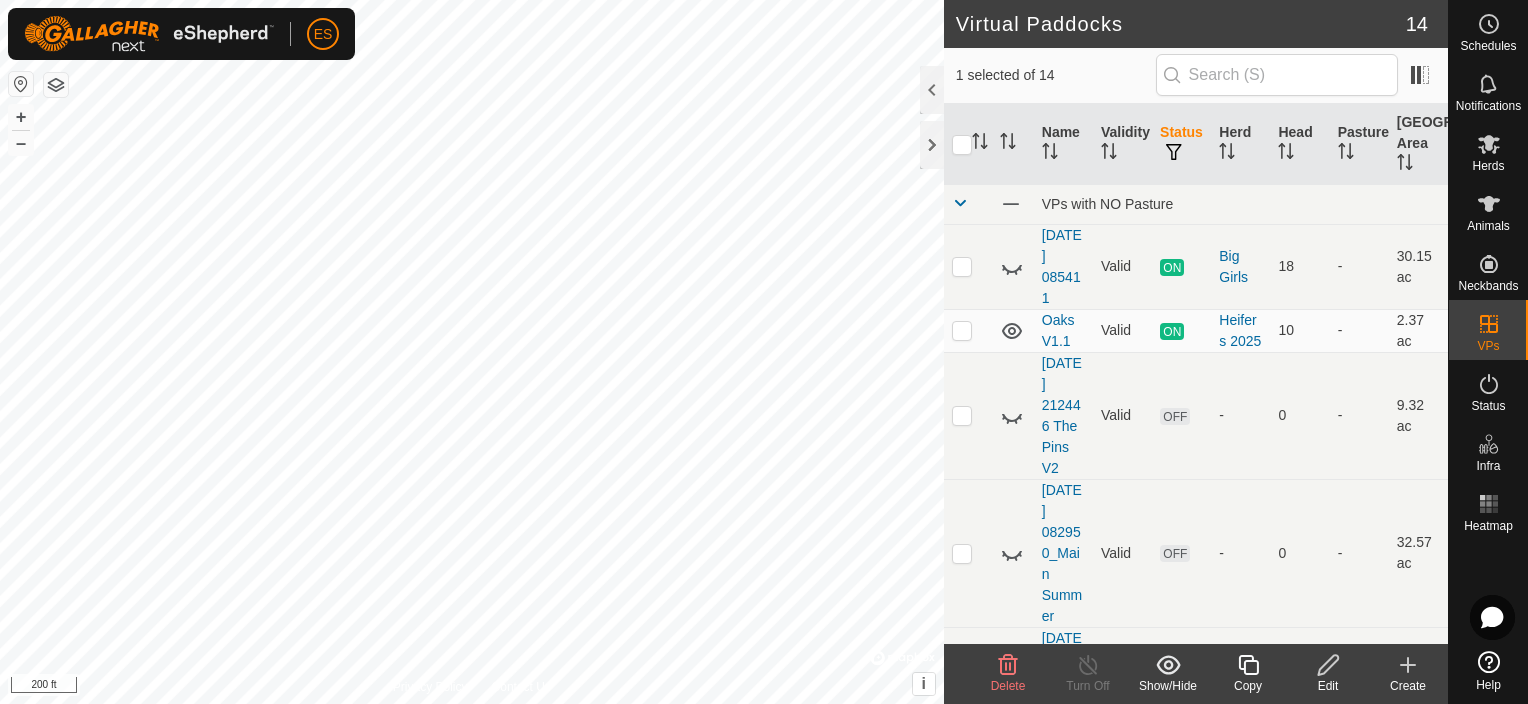checkbox on "false" 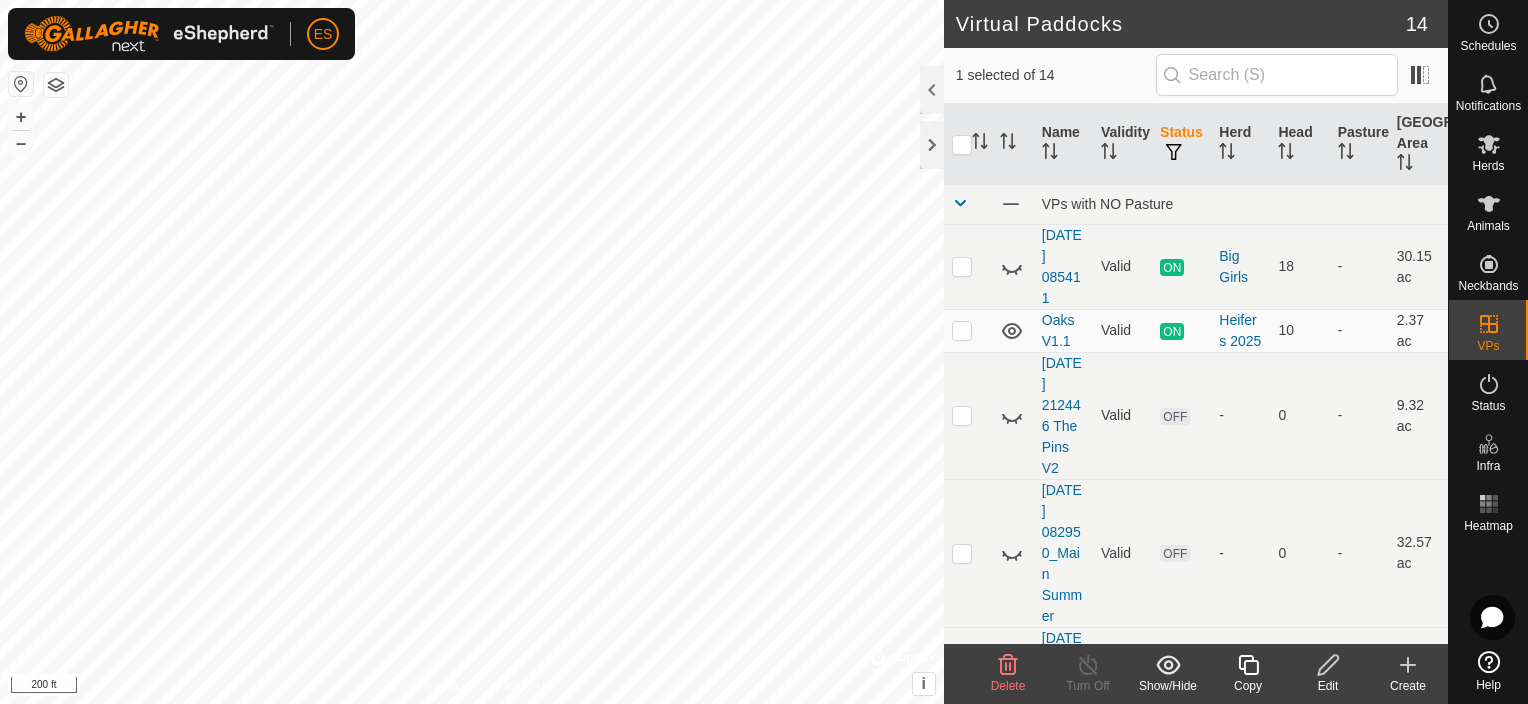 checkbox on "true" 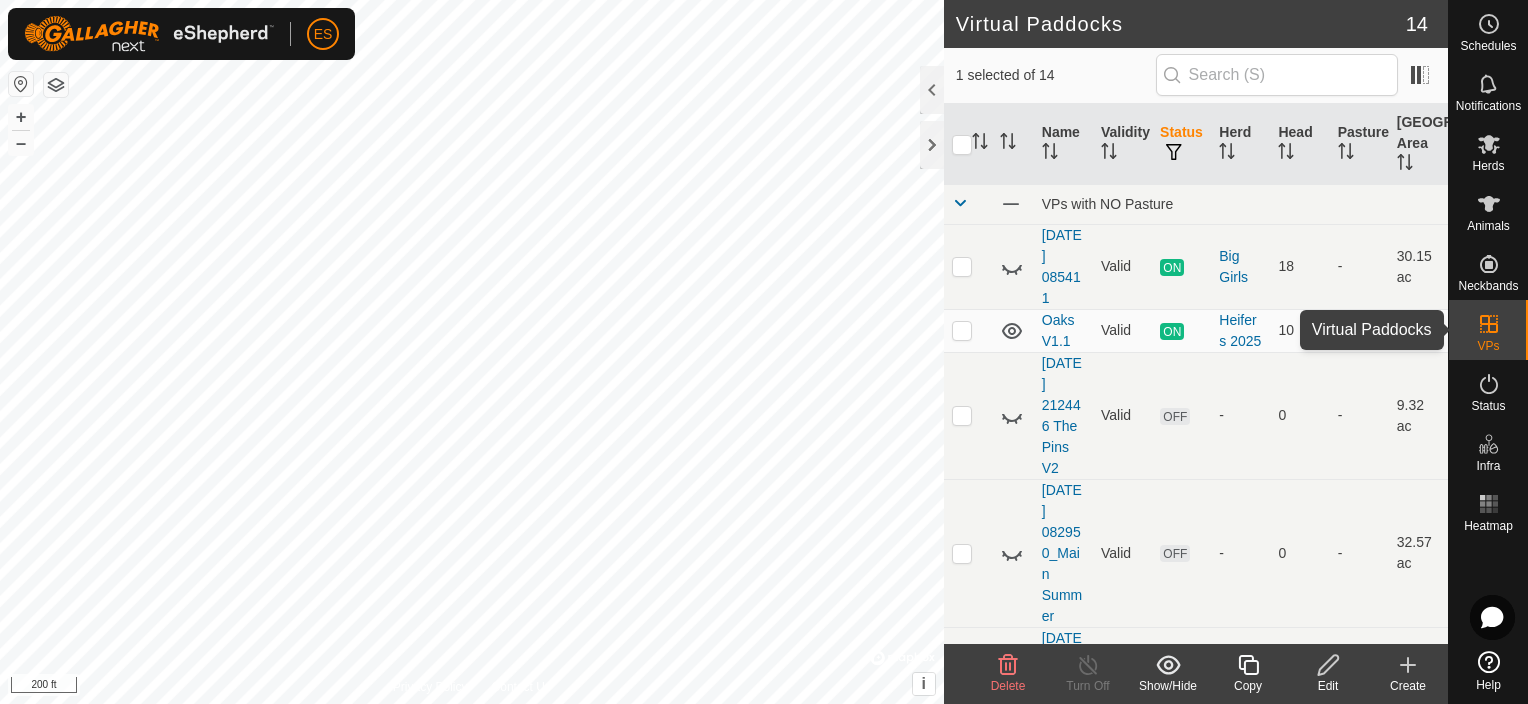 click 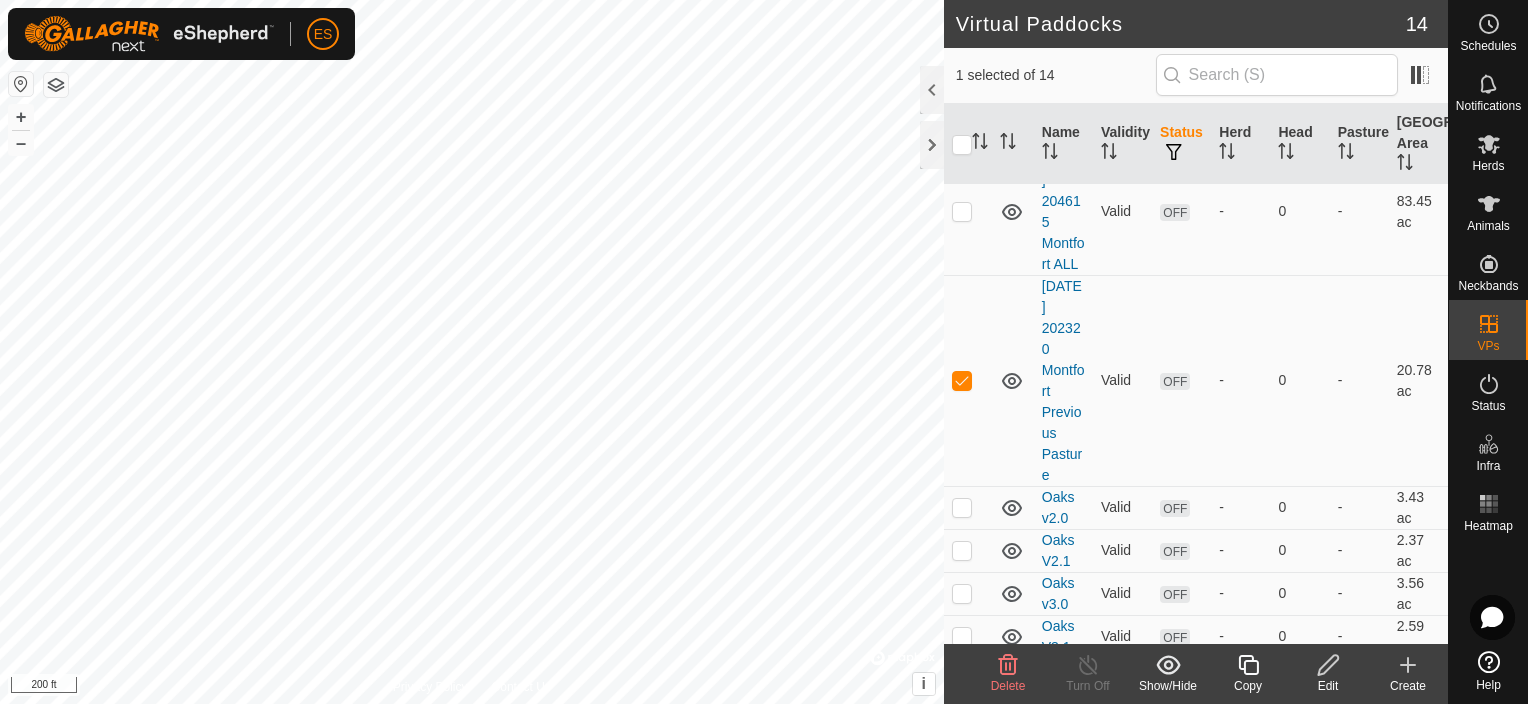 scroll, scrollTop: 624, scrollLeft: 0, axis: vertical 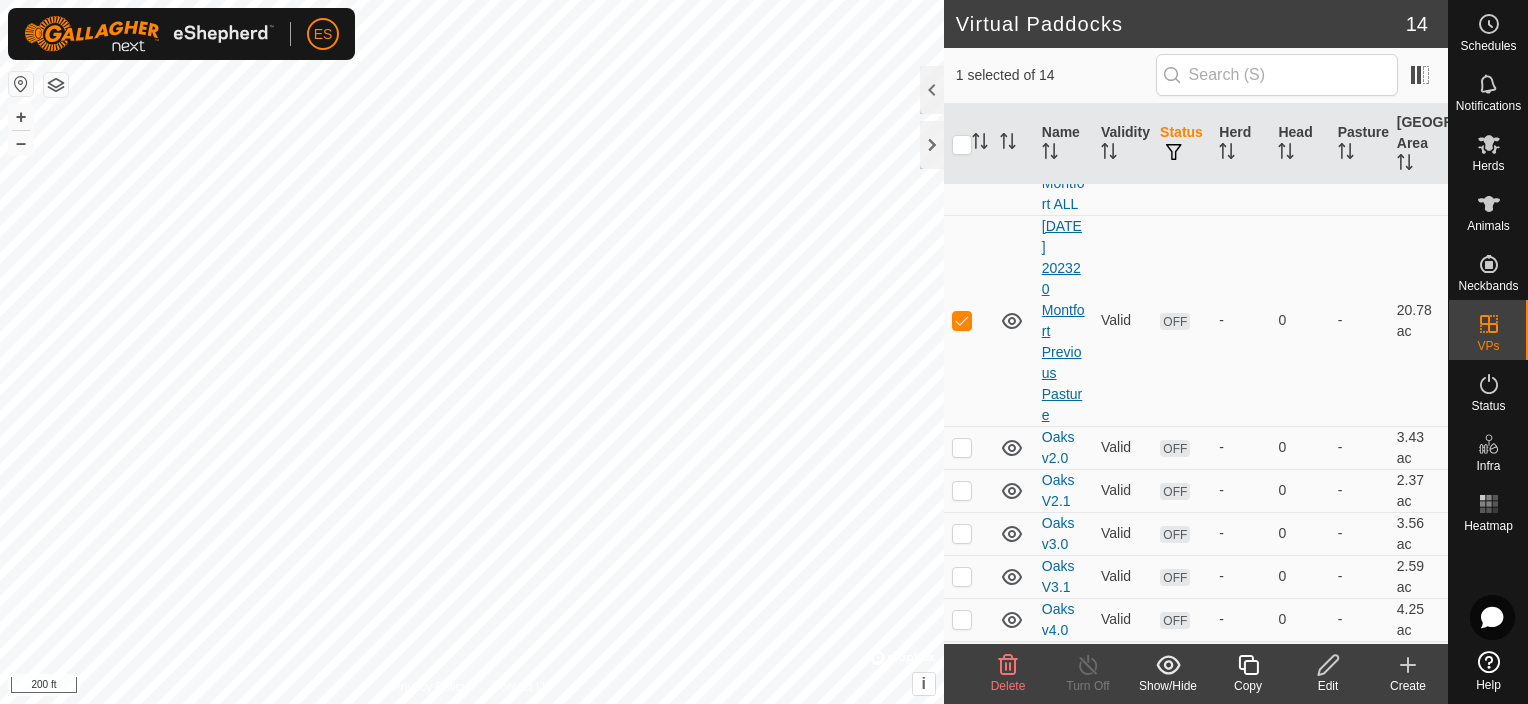 click on "[DATE] 202320 Montfort Previous Pasture" at bounding box center (1063, 320) 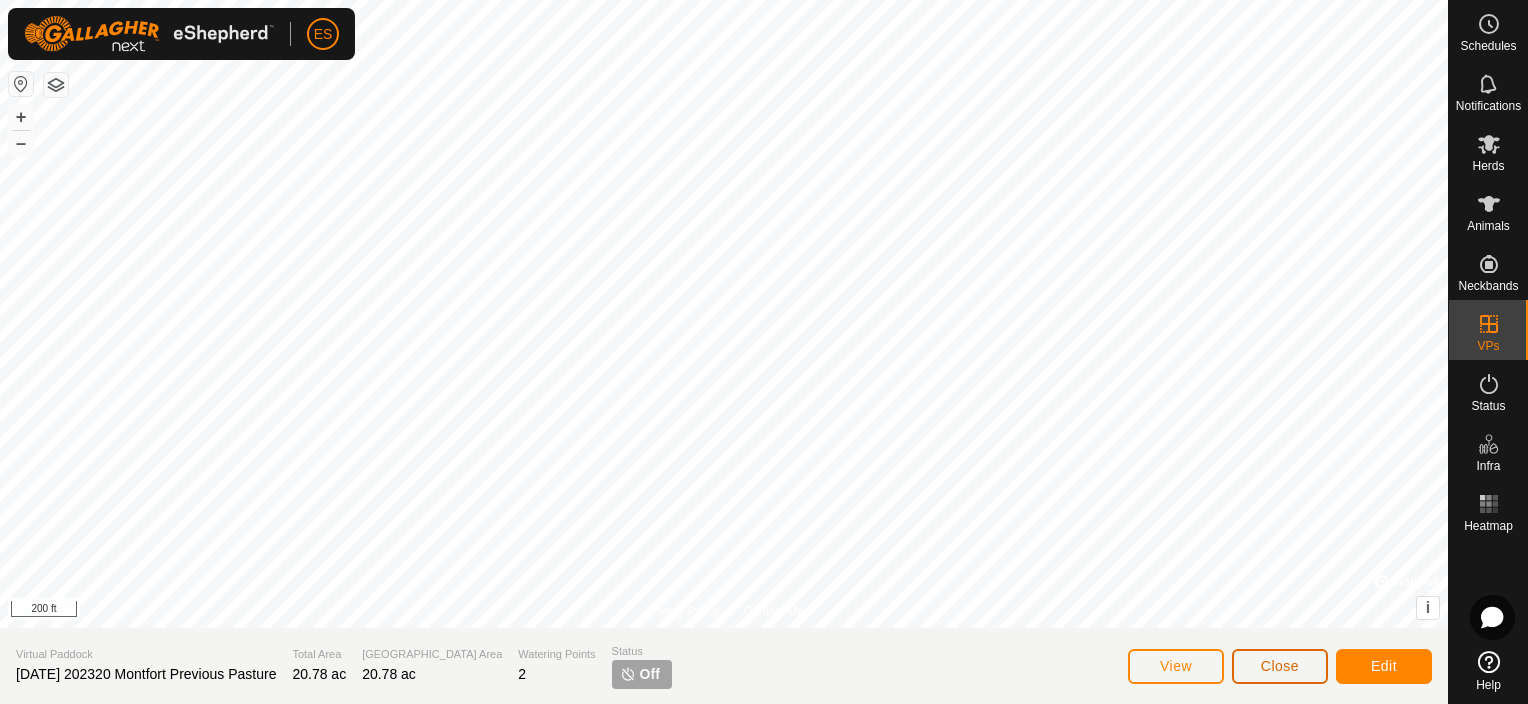 click on "Close" 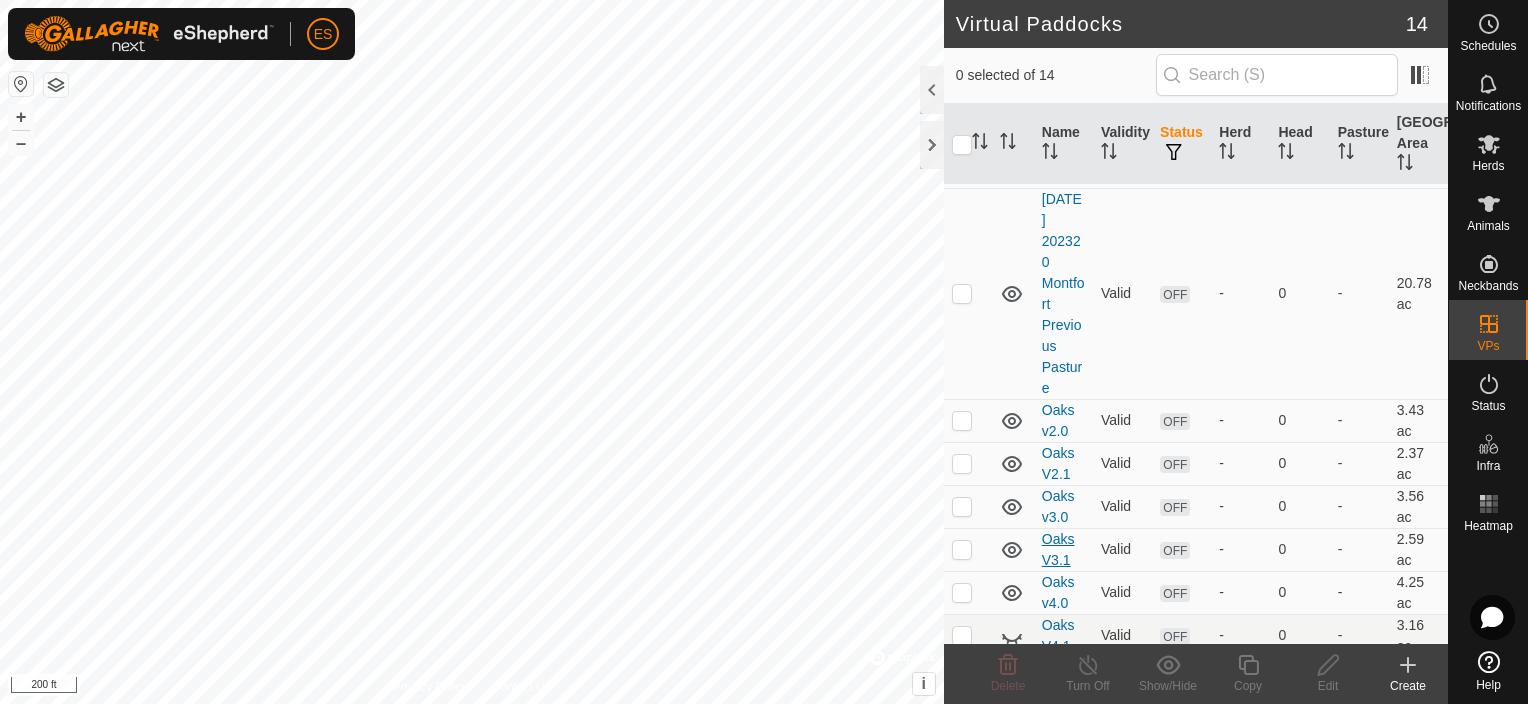 scroll, scrollTop: 642, scrollLeft: 0, axis: vertical 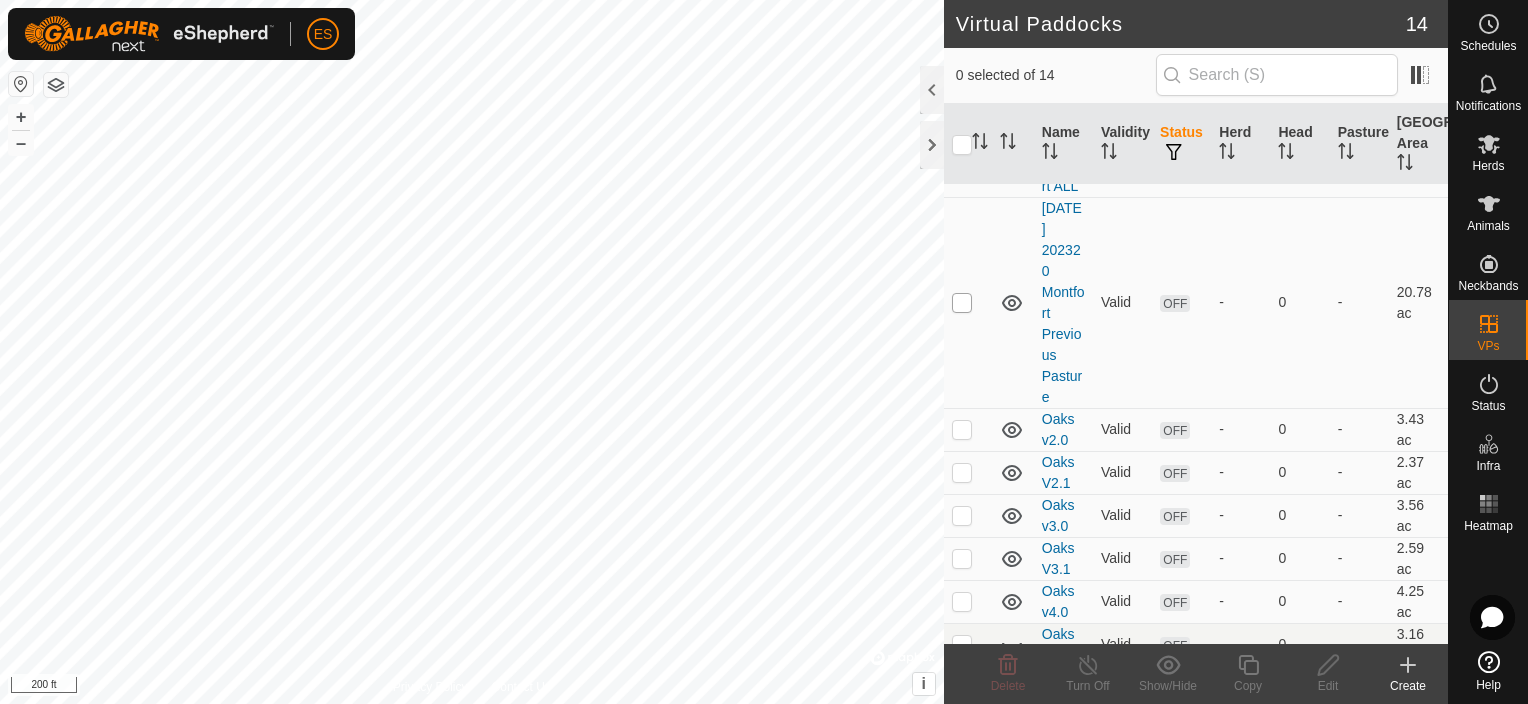 click at bounding box center [962, 303] 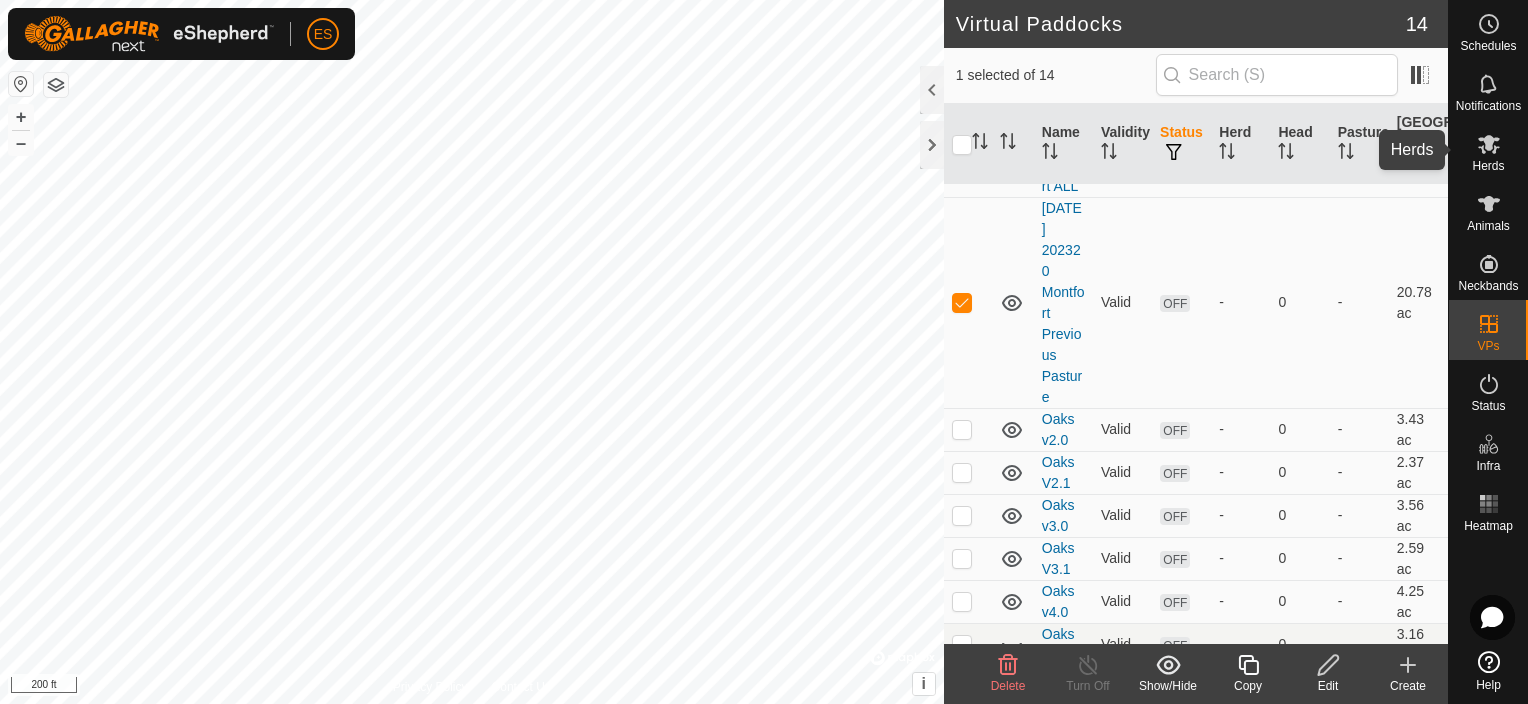 click on "Herds" at bounding box center [1488, 166] 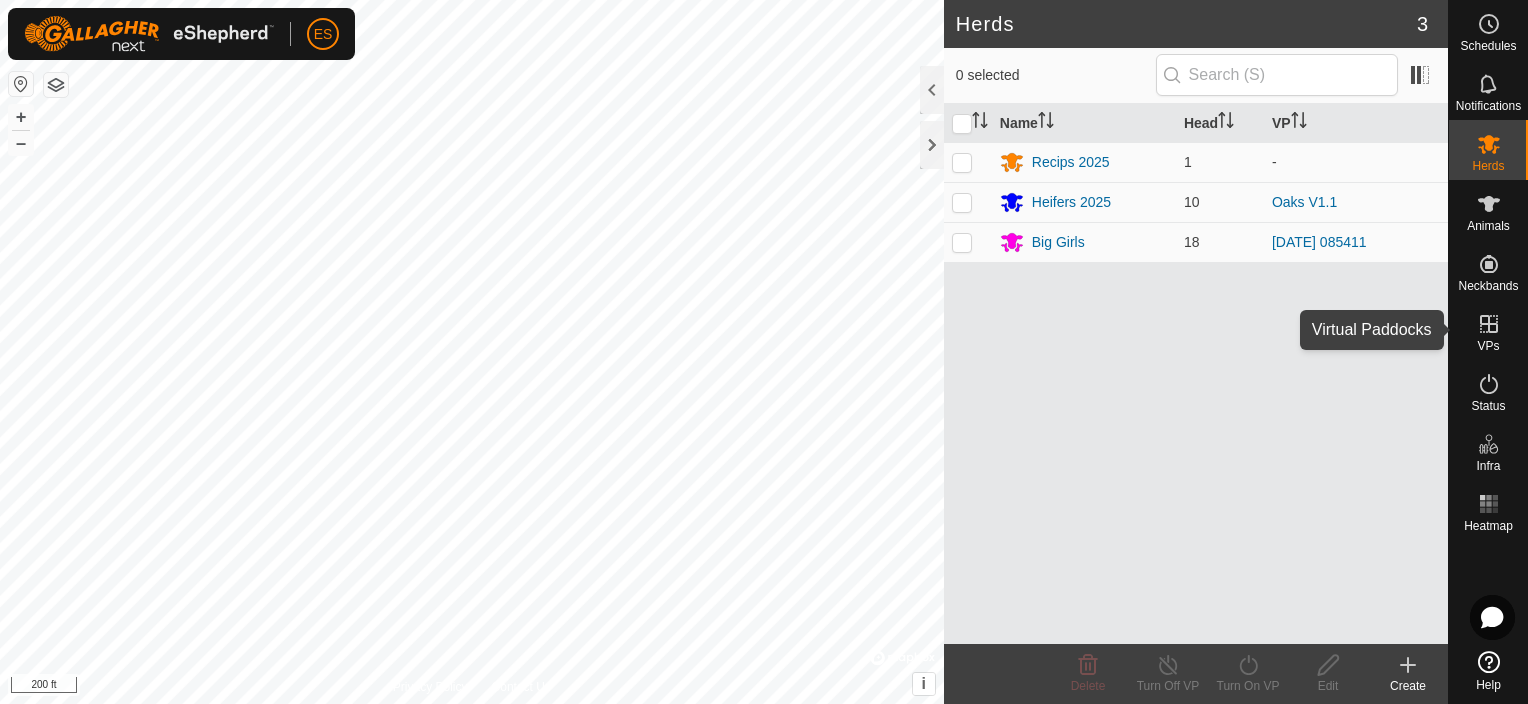 click 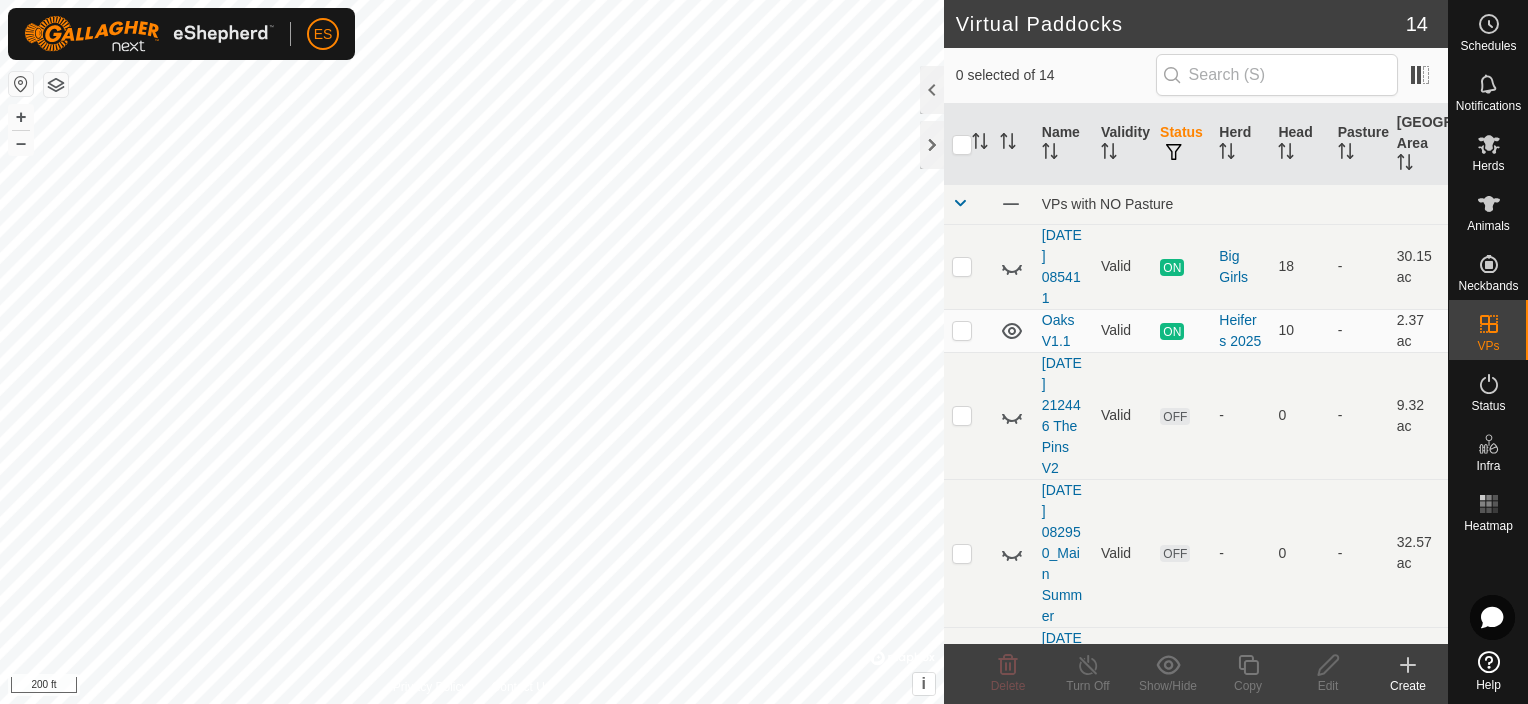 click on "OFF" at bounding box center (1175, 416) 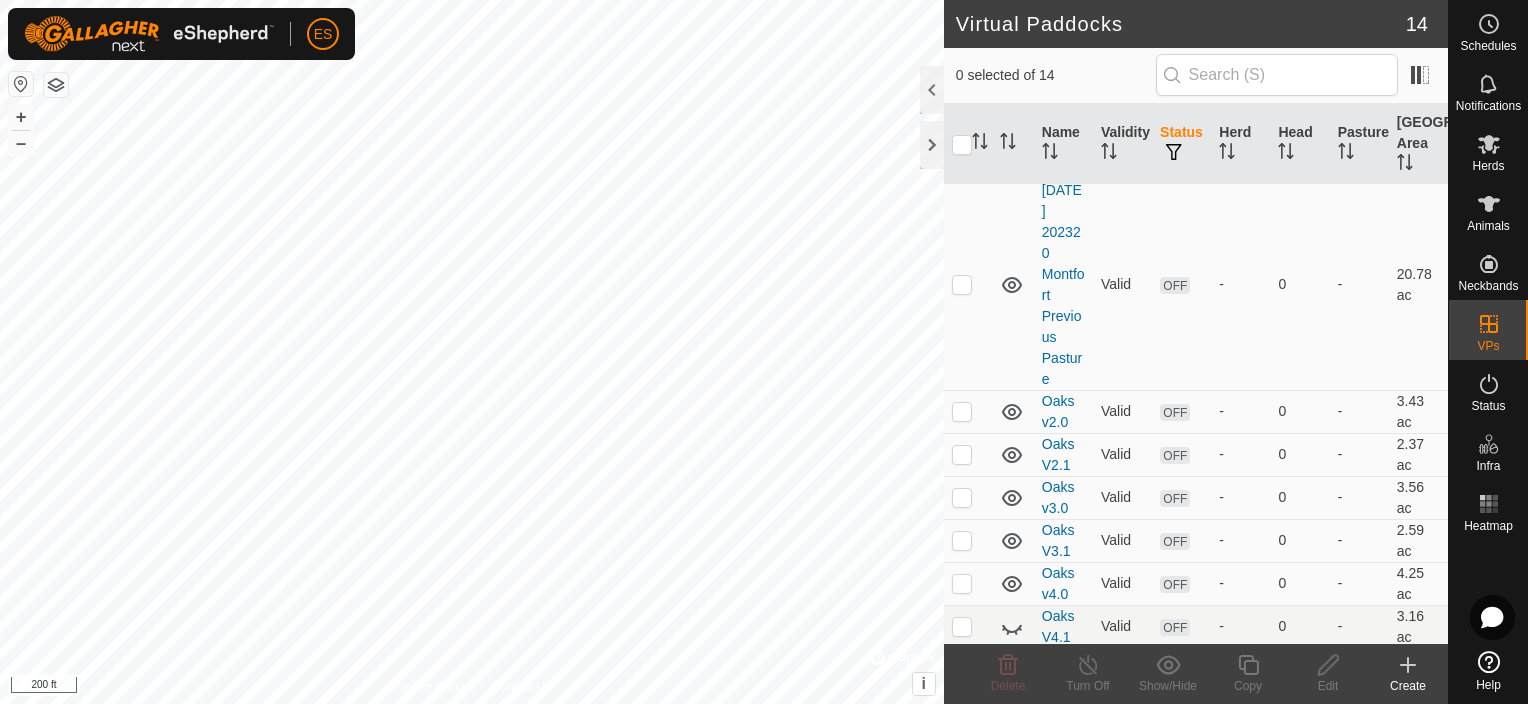 scroll, scrollTop: 675, scrollLeft: 0, axis: vertical 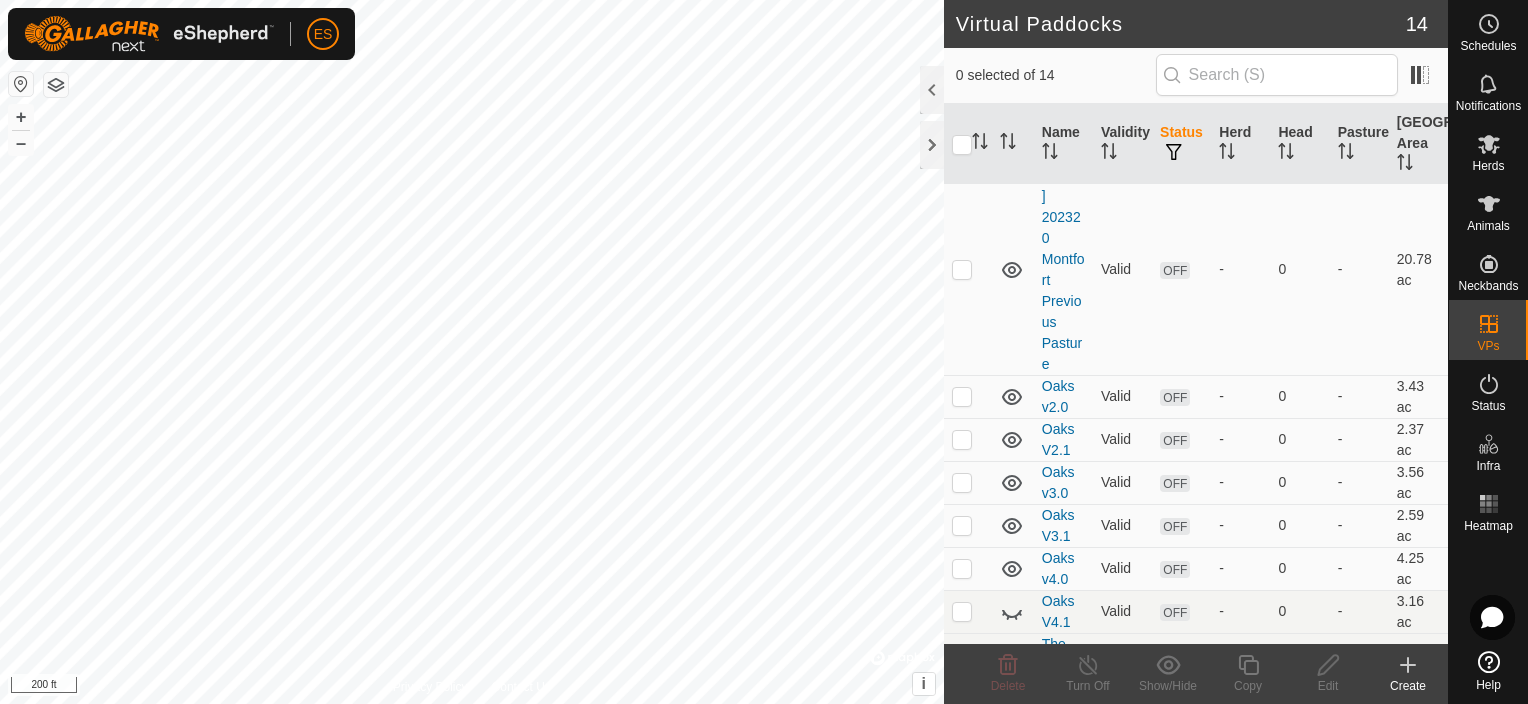 click on "Oaks v2.0" at bounding box center [1063, 396] 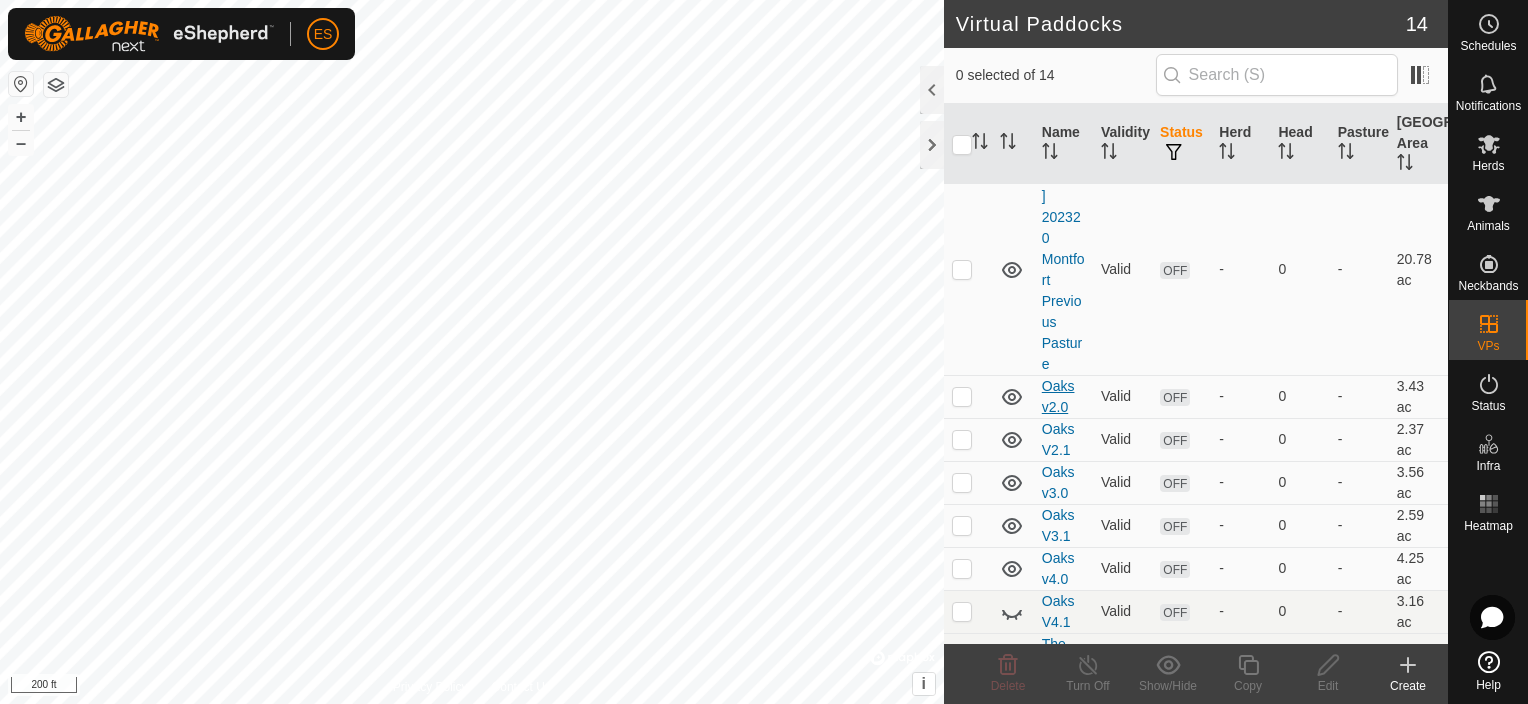 click on "Oaks v2.0" at bounding box center (1058, 396) 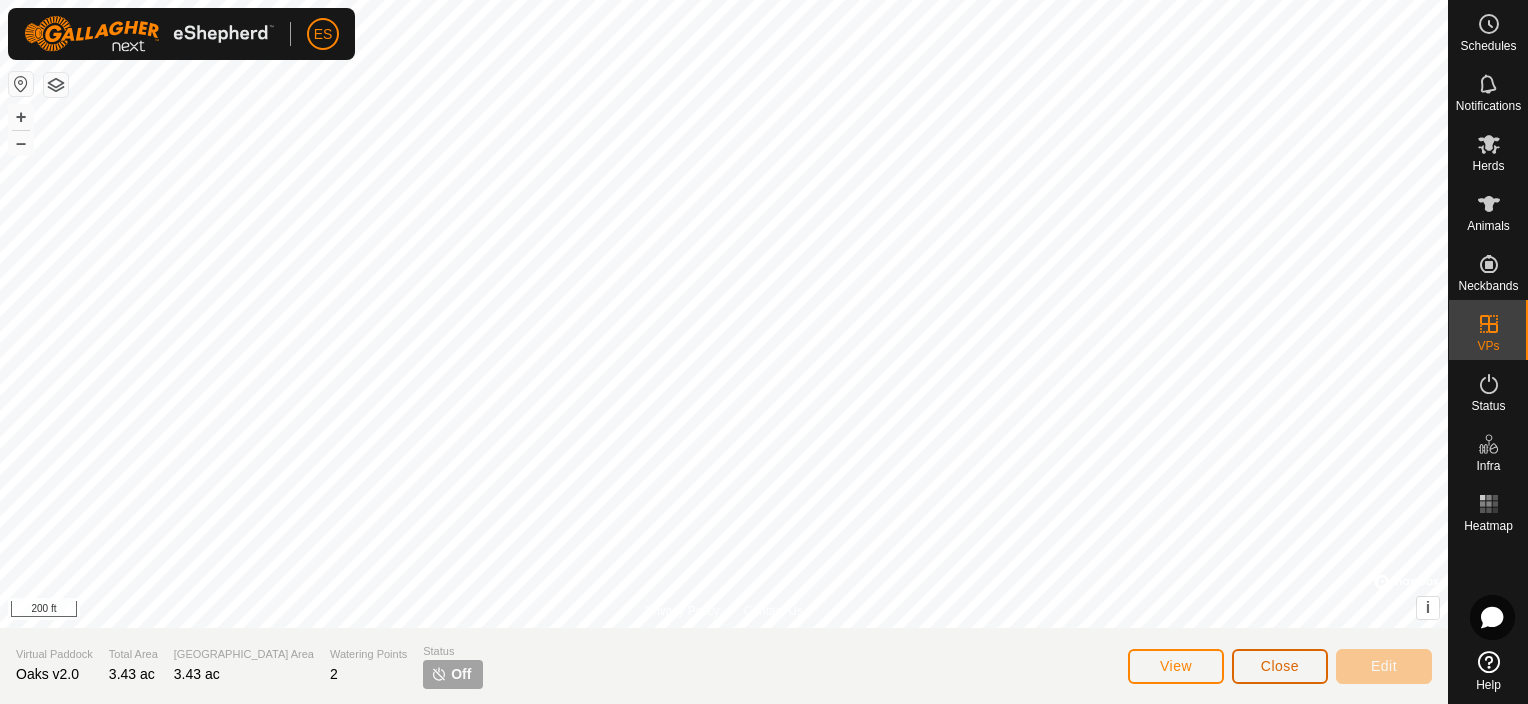 click on "Close" 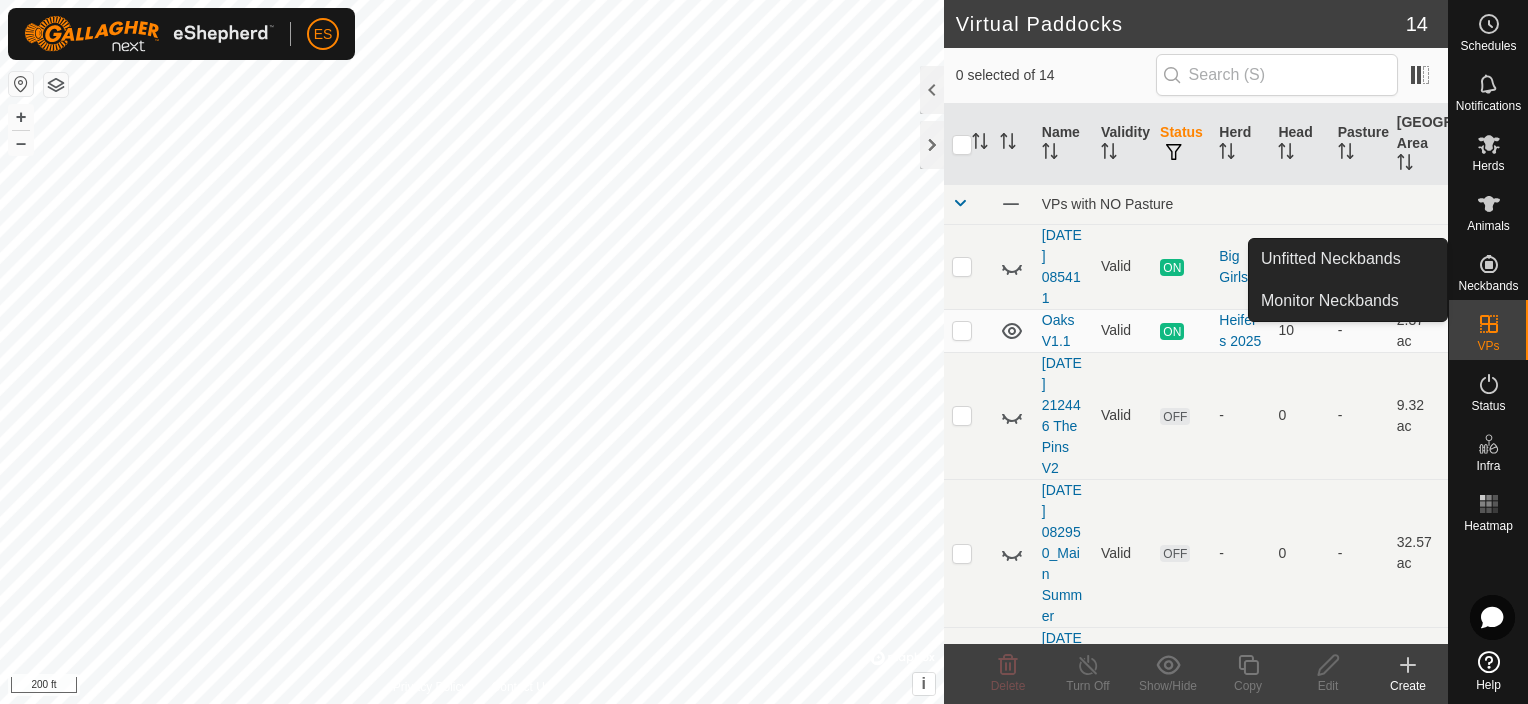 click 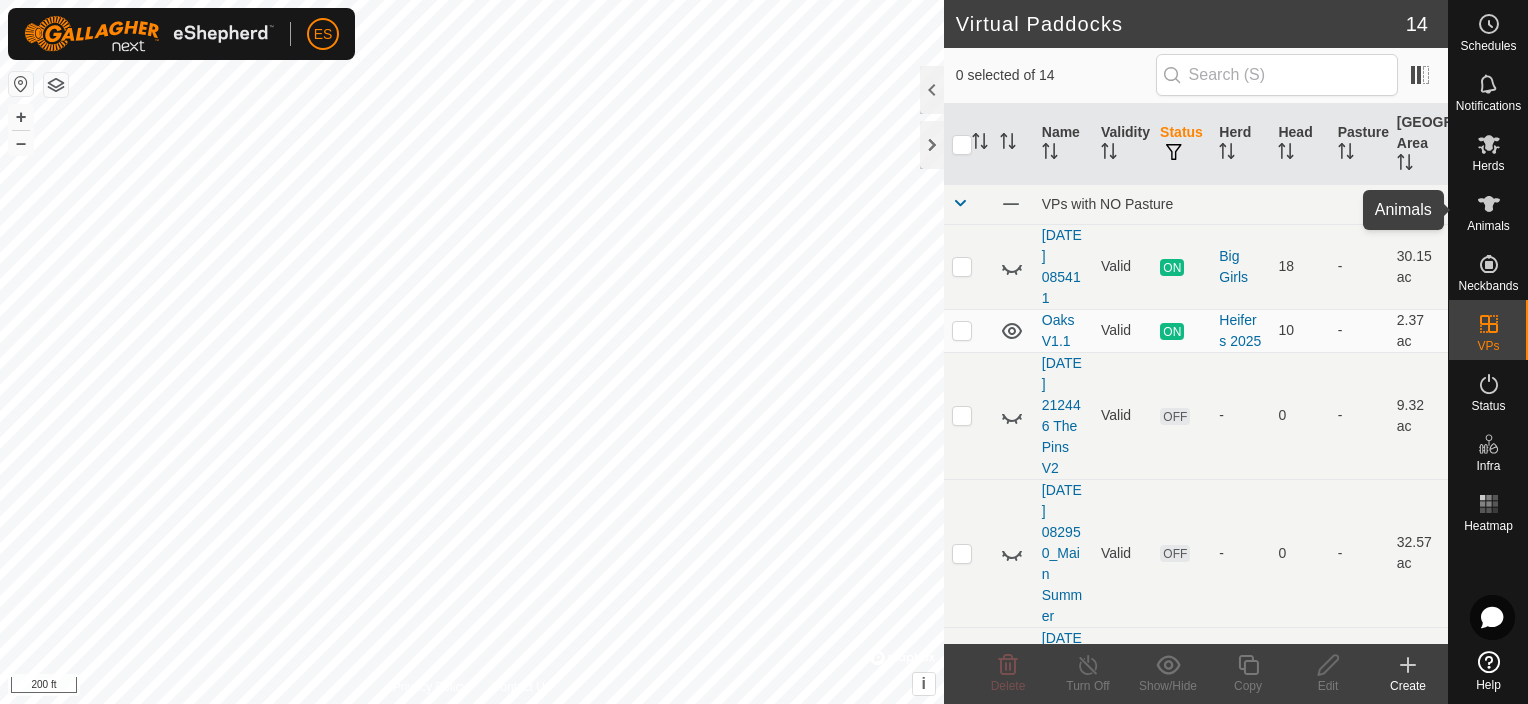 click 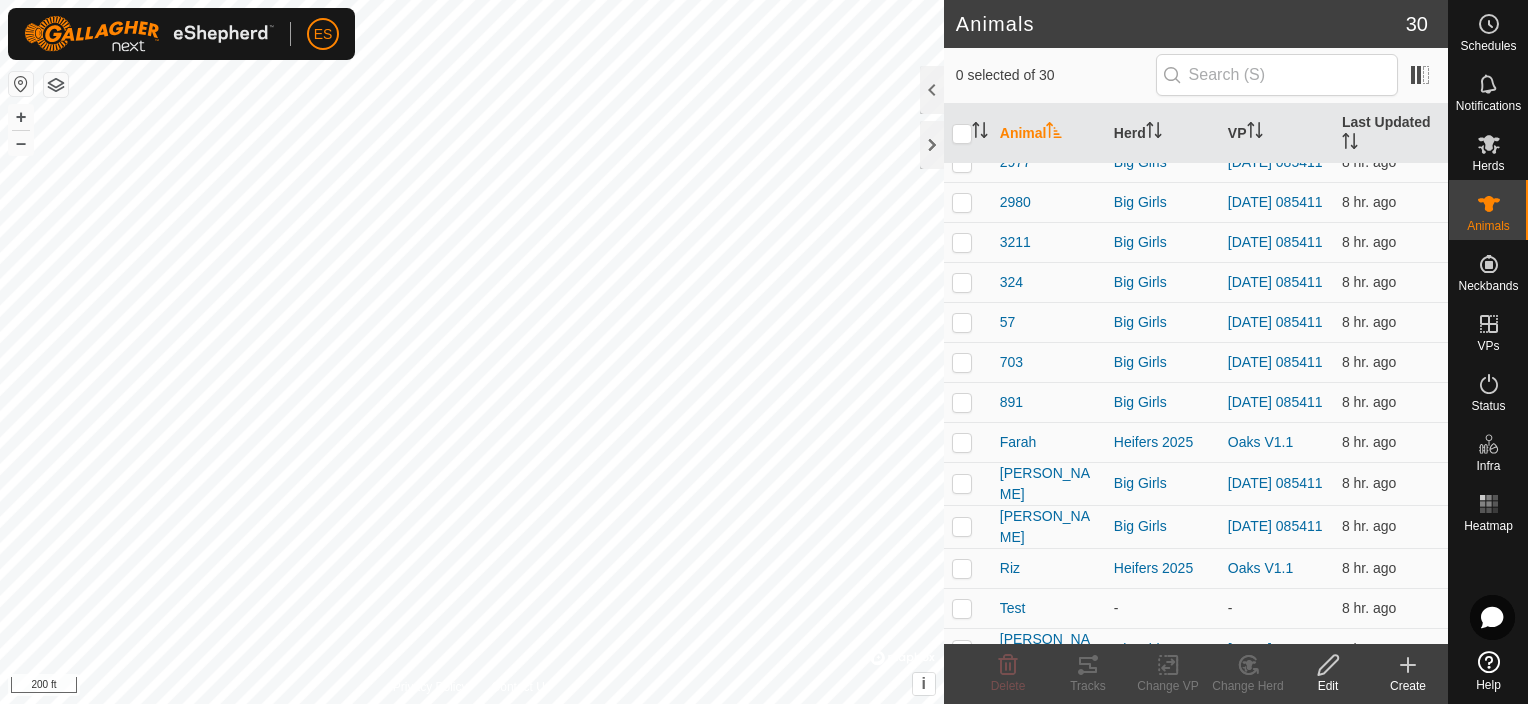 scroll, scrollTop: 769, scrollLeft: 0, axis: vertical 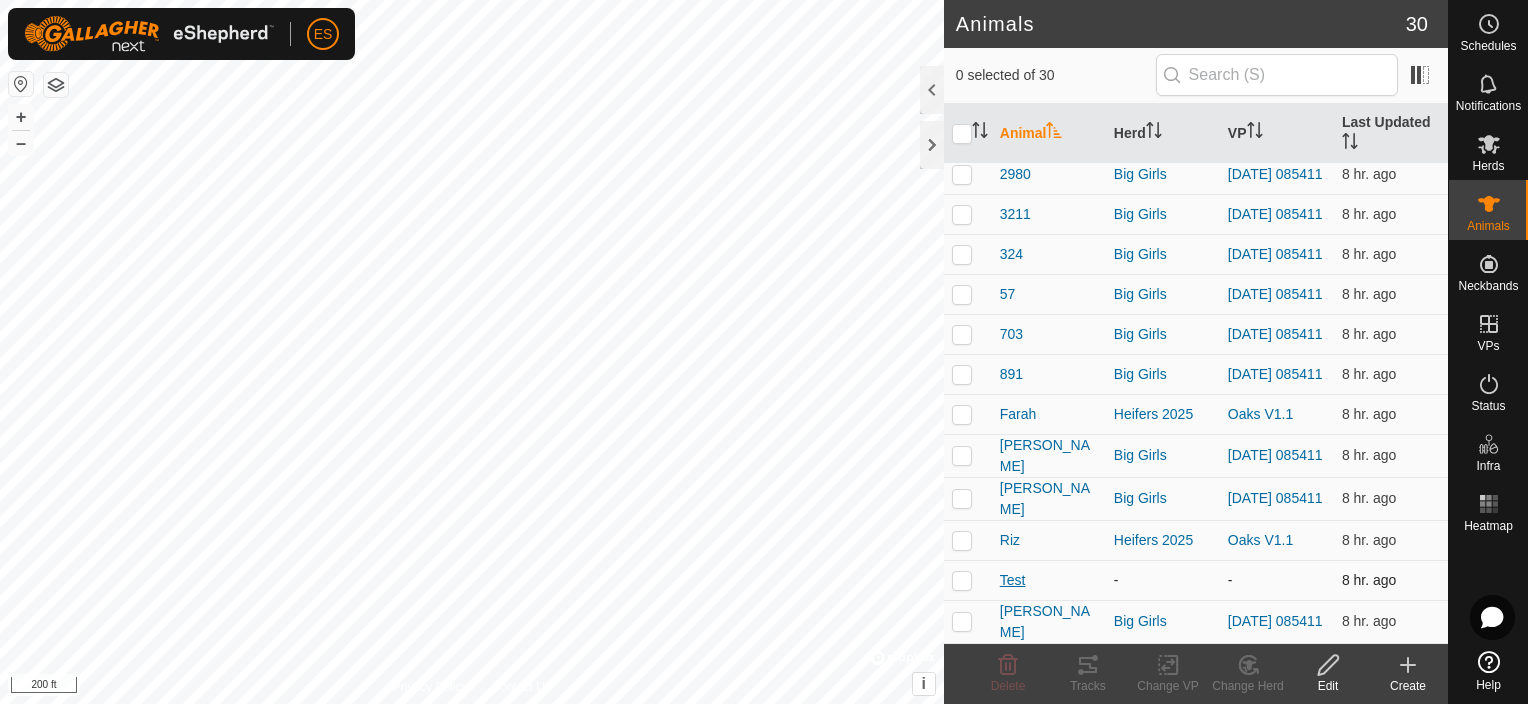 click on "Test" at bounding box center (1013, 580) 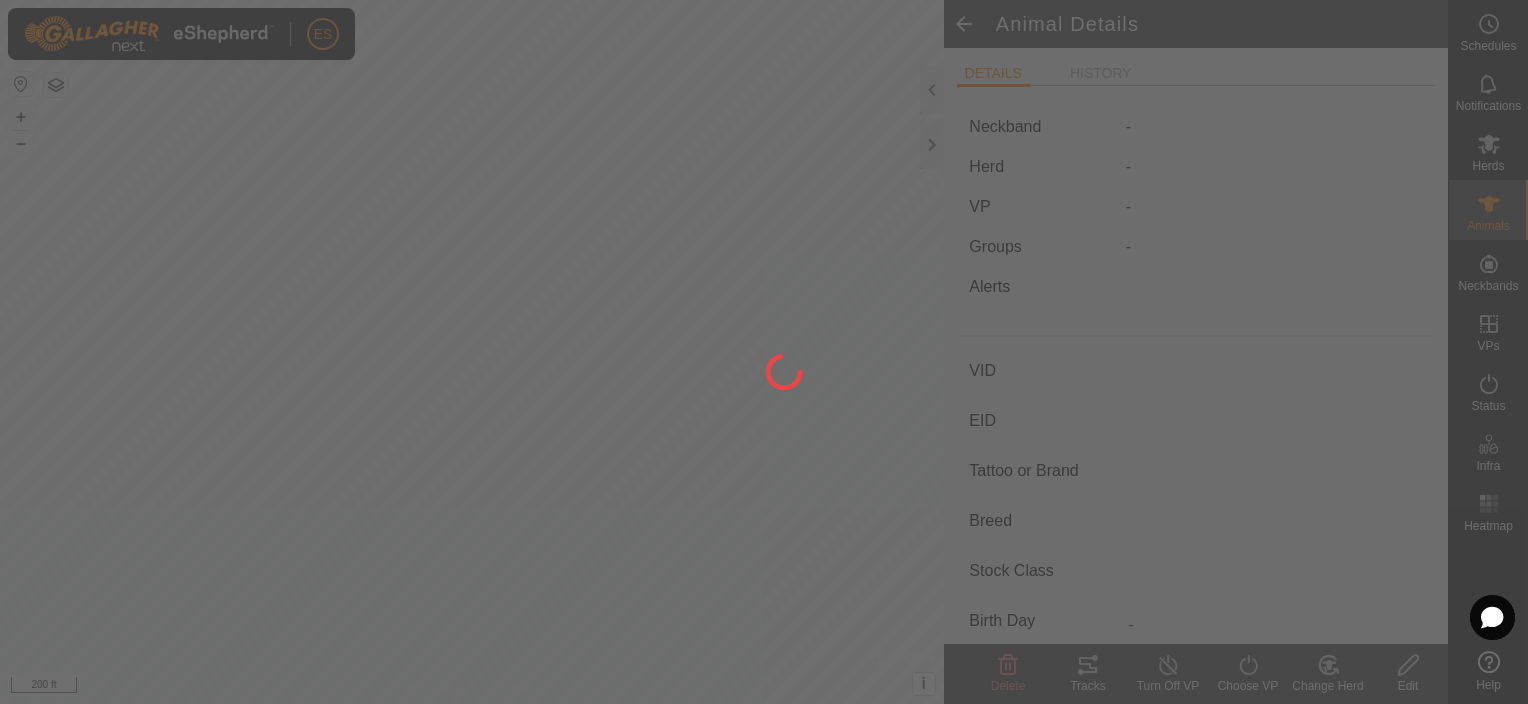 type on "Test" 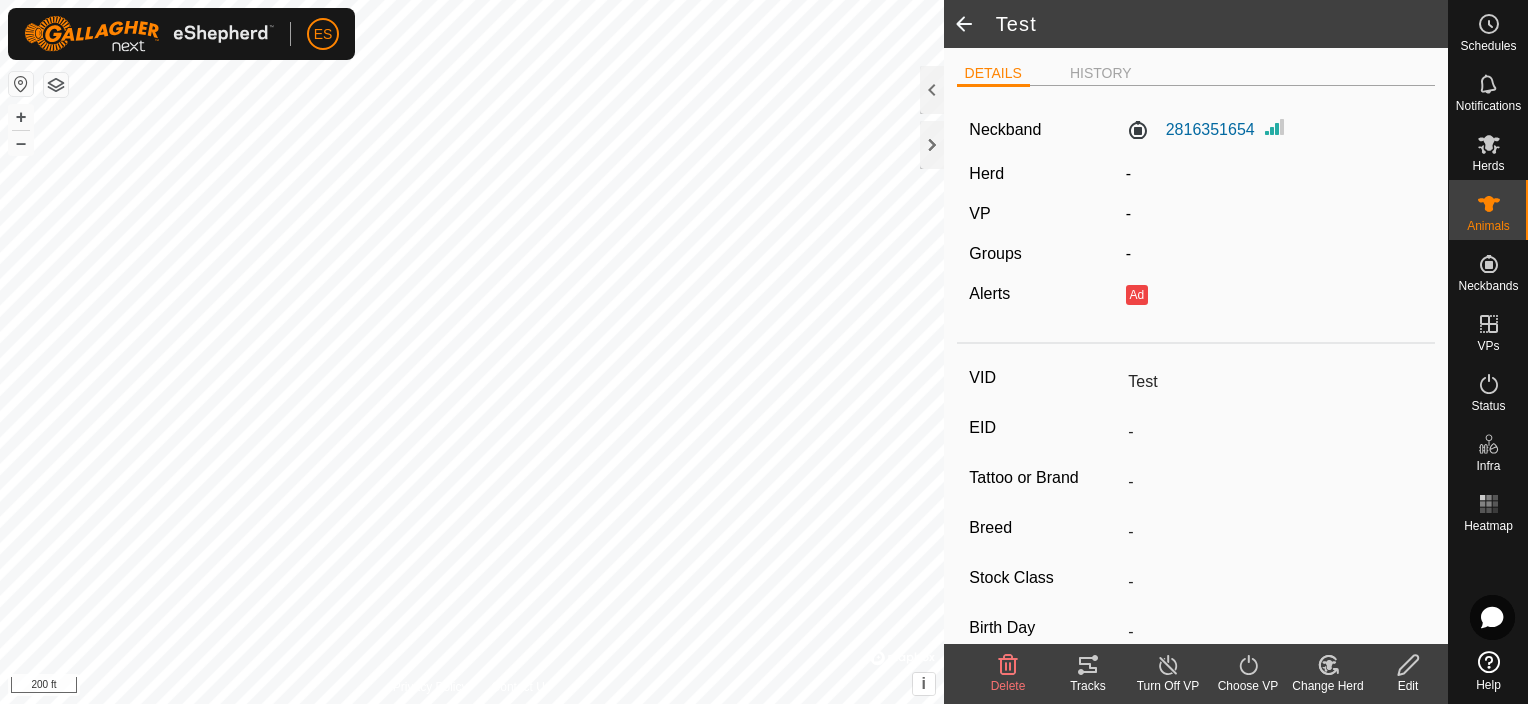 click 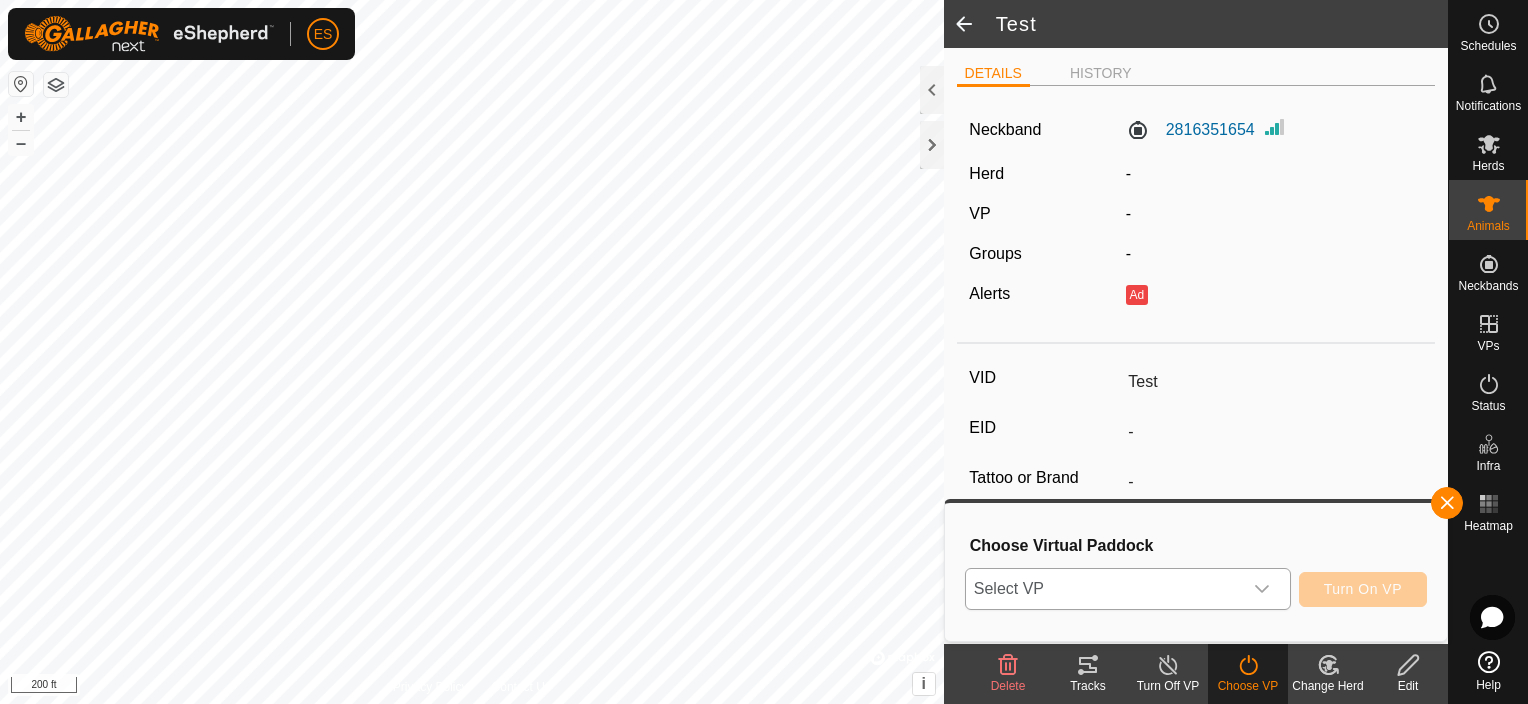 click 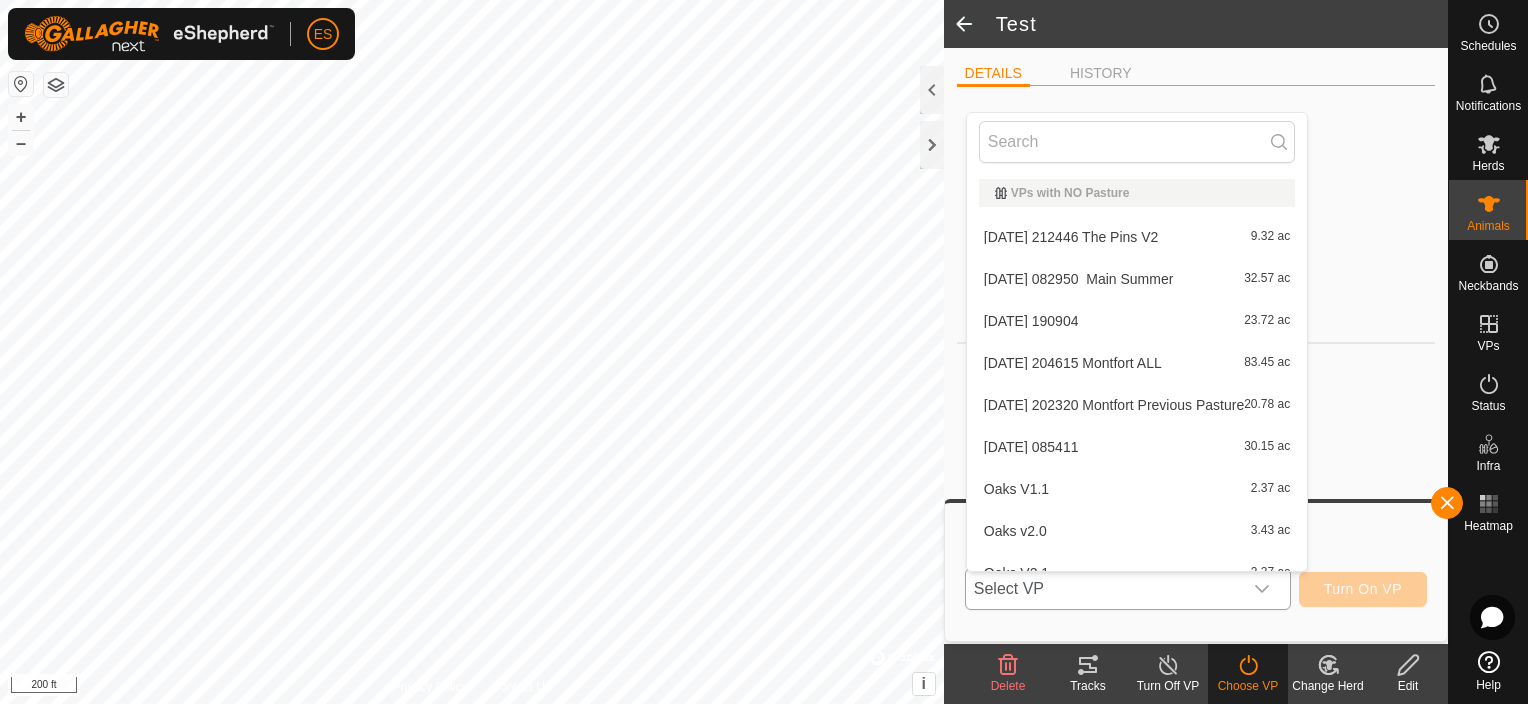 scroll, scrollTop: 22, scrollLeft: 0, axis: vertical 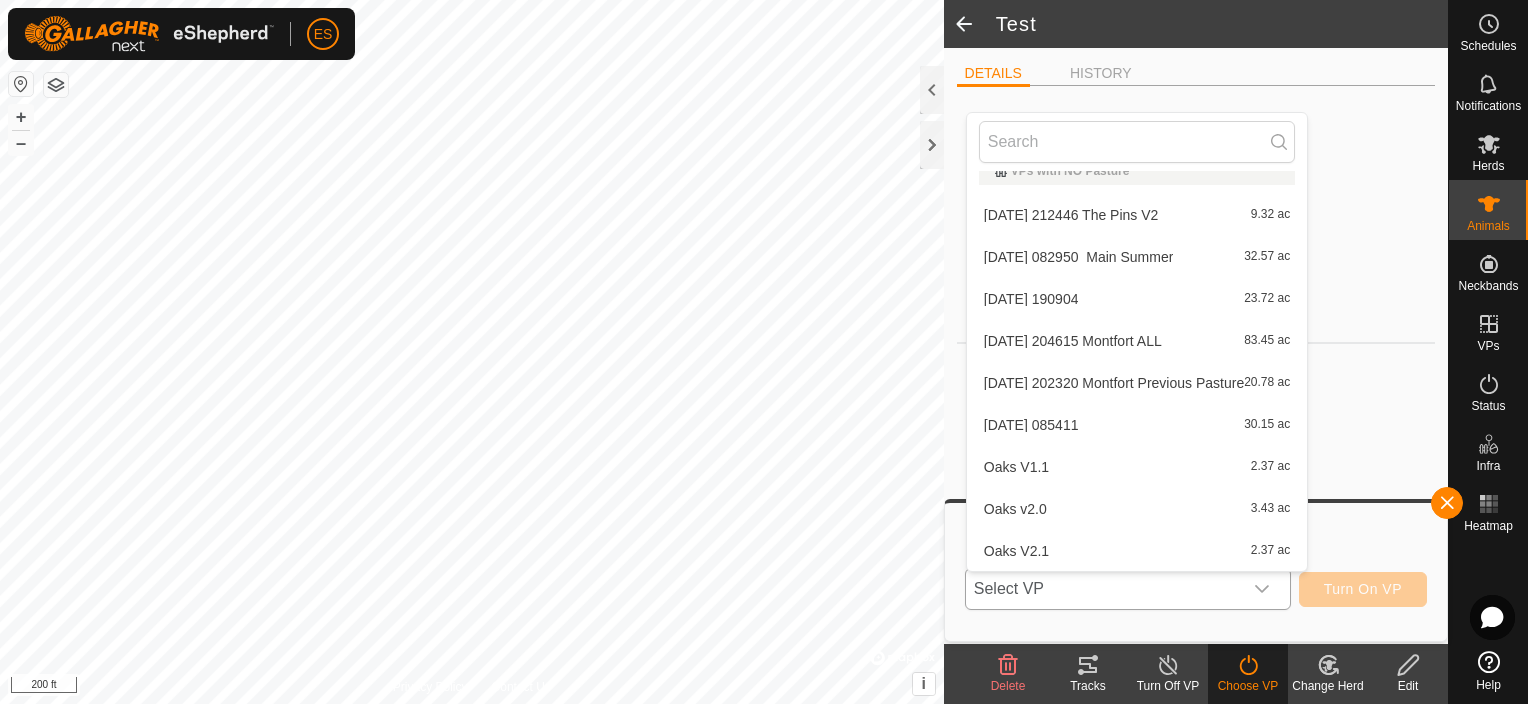 click on "[DATE] 202320 Montfort Previous Pasture  20.78 ac" at bounding box center [1137, 383] 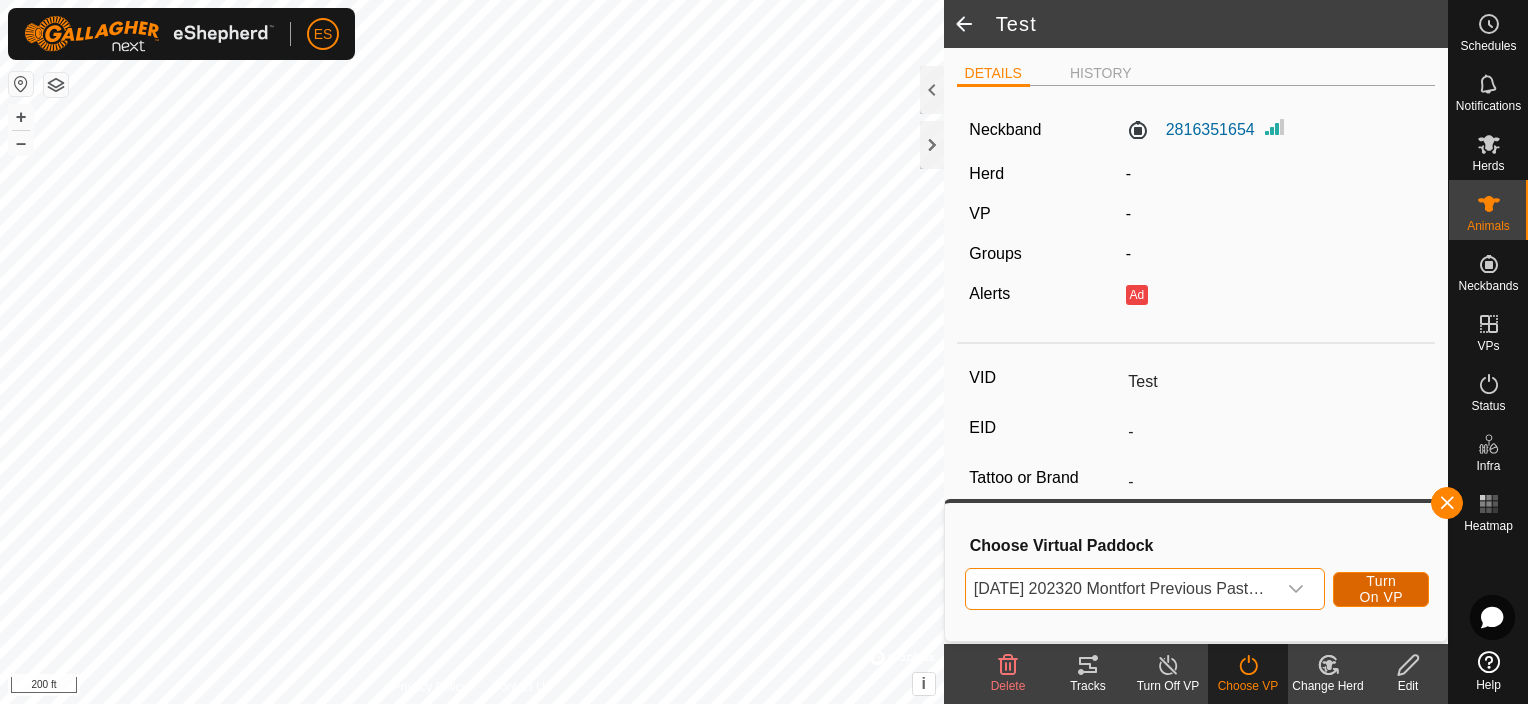 click on "Turn On VP" at bounding box center (1381, 589) 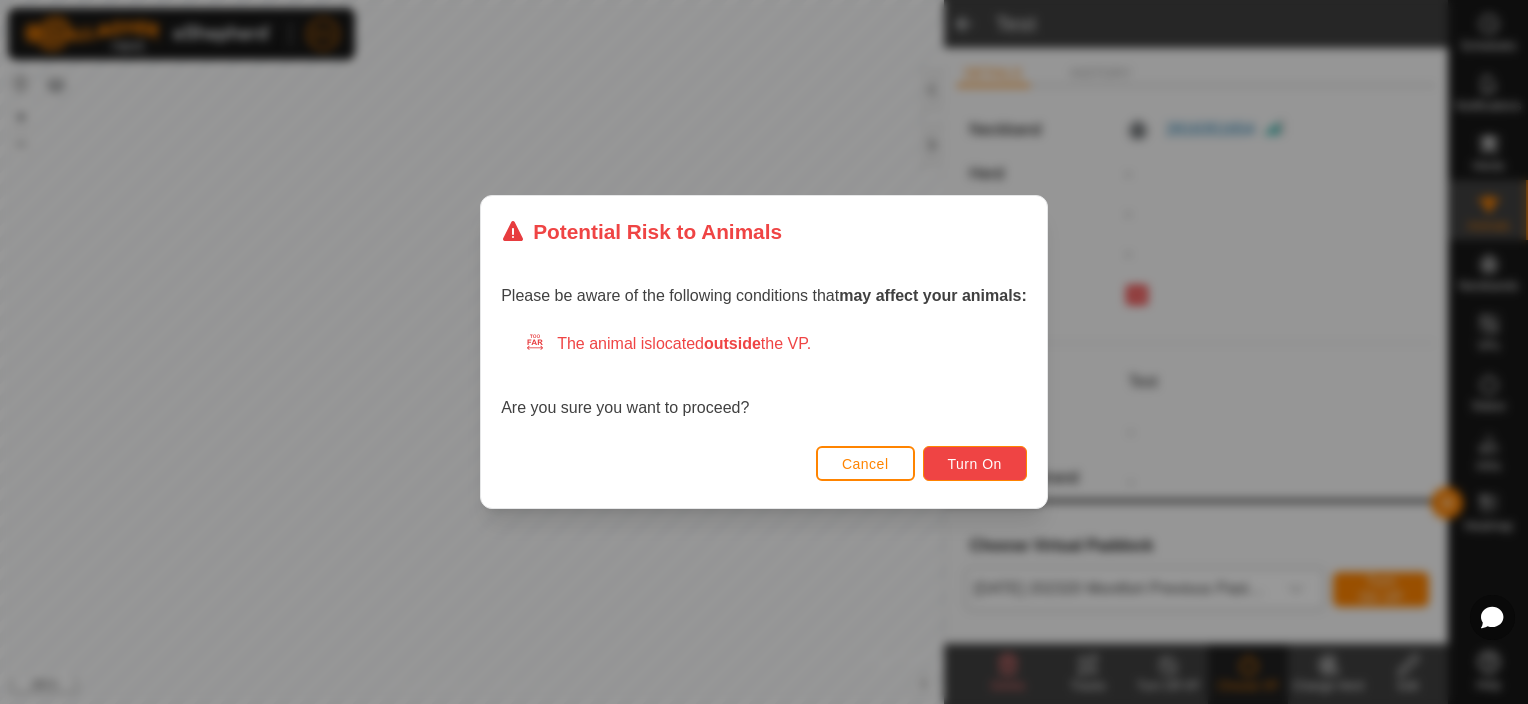 click on "Turn On" at bounding box center [975, 464] 